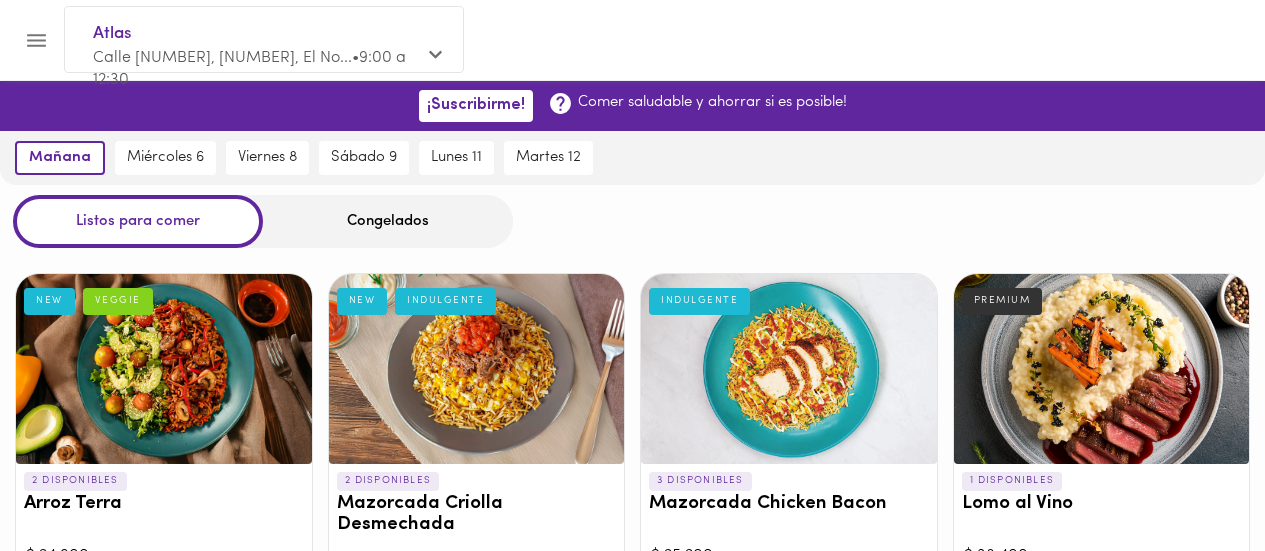 scroll, scrollTop: 0, scrollLeft: 0, axis: both 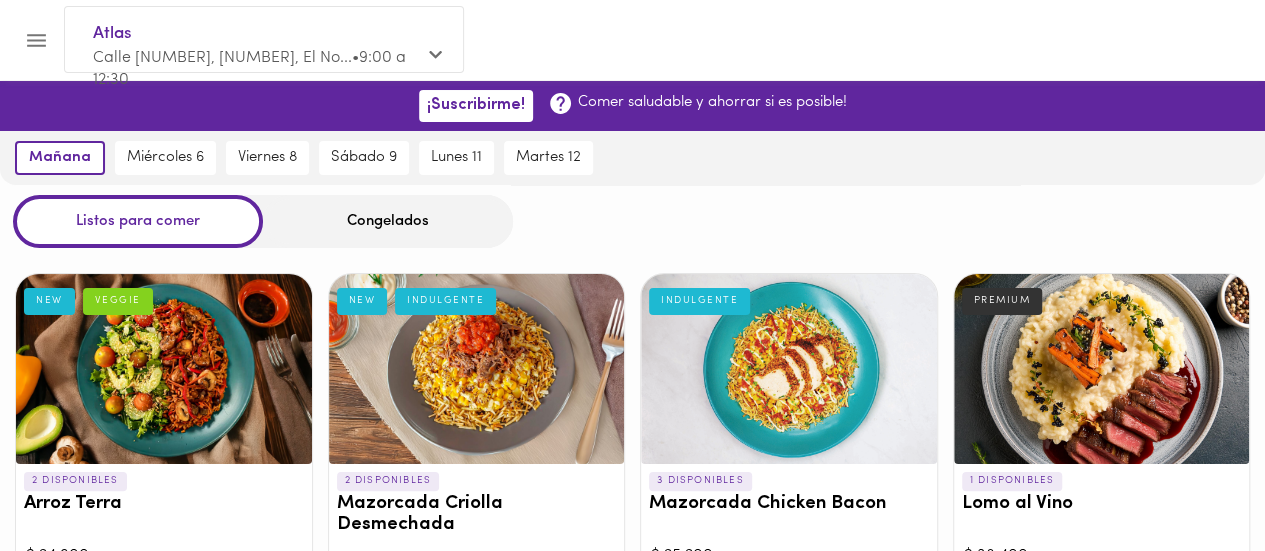 click on "Congelados" at bounding box center (388, 221) 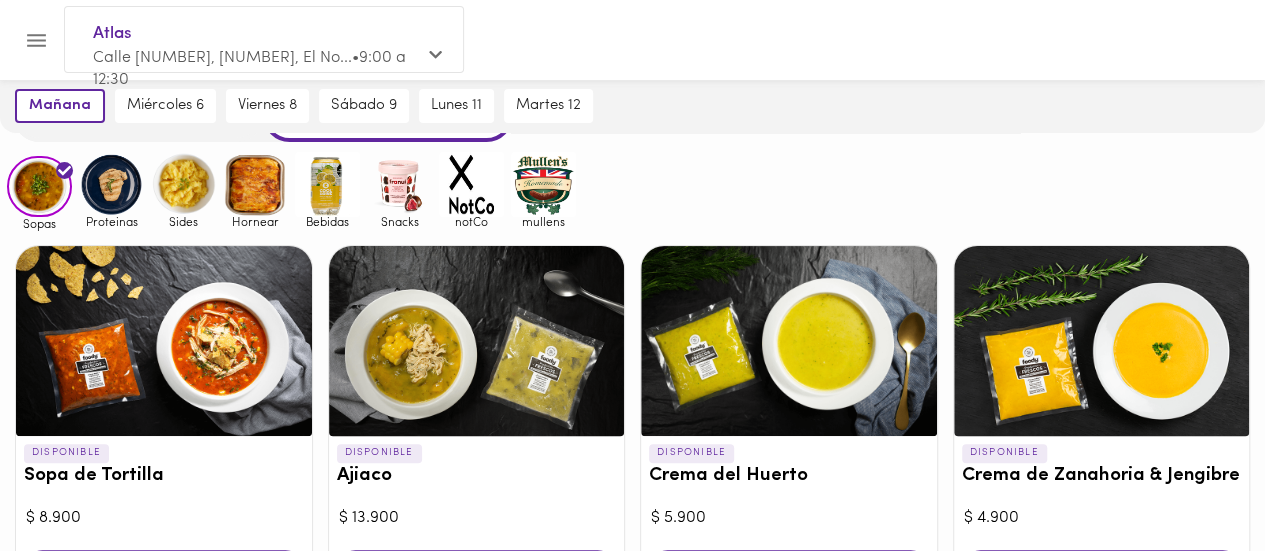 scroll, scrollTop: 122, scrollLeft: 0, axis: vertical 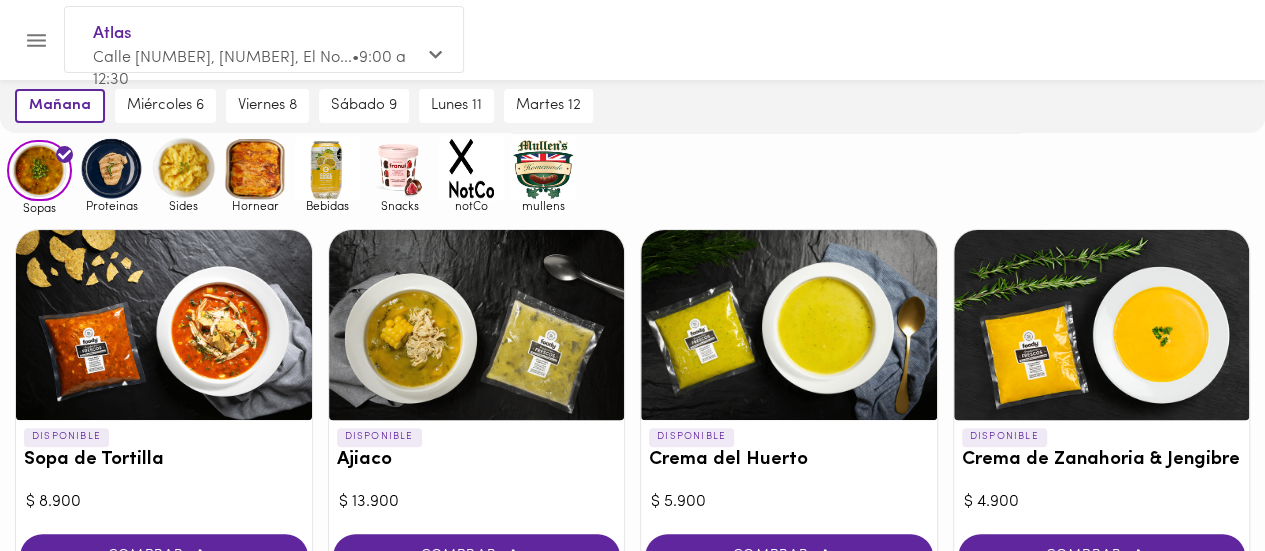 click at bounding box center (111, 168) 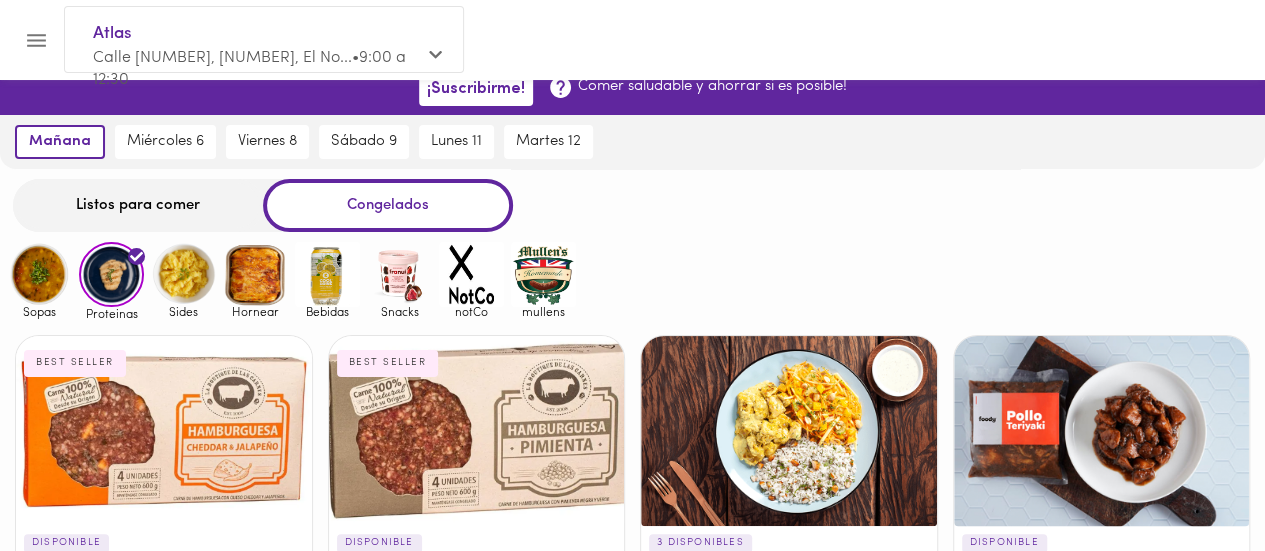 scroll, scrollTop: 0, scrollLeft: 0, axis: both 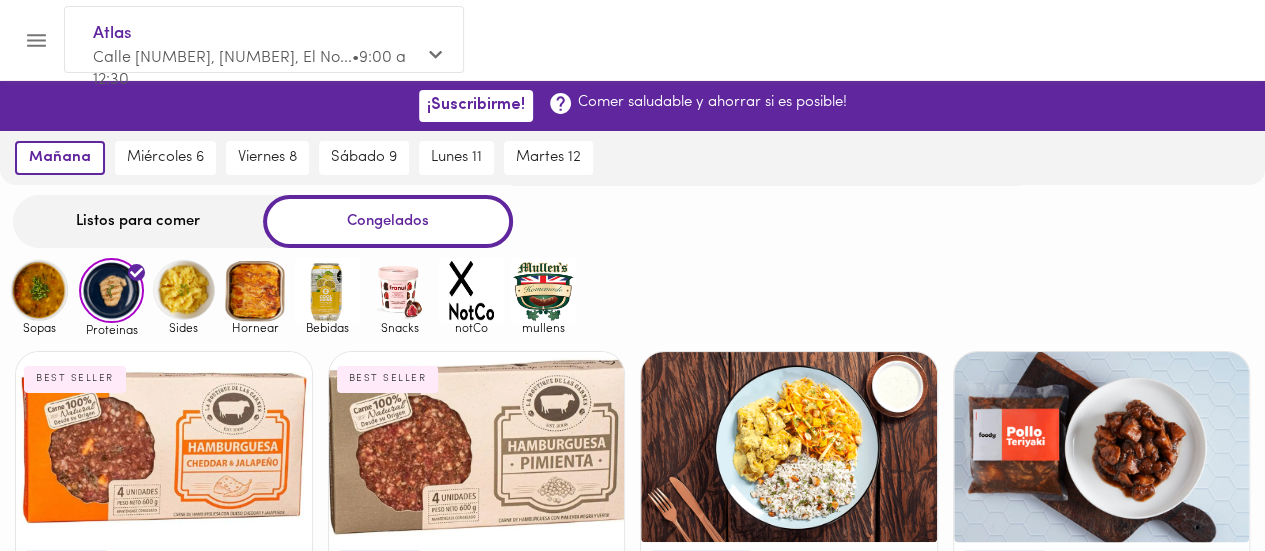 click at bounding box center [183, 290] 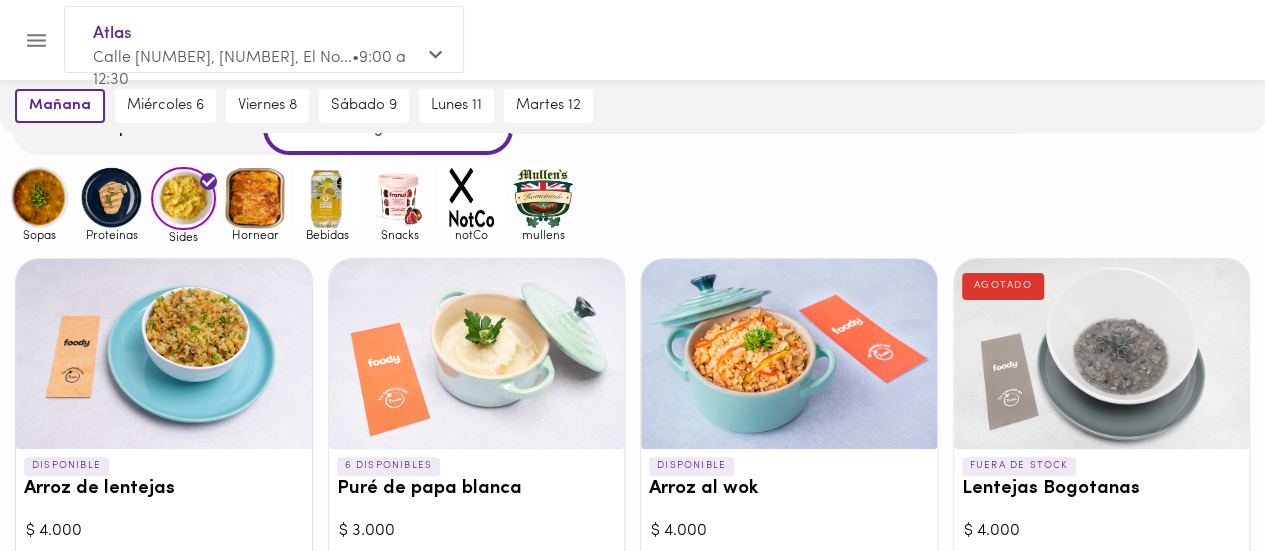 scroll, scrollTop: 0, scrollLeft: 0, axis: both 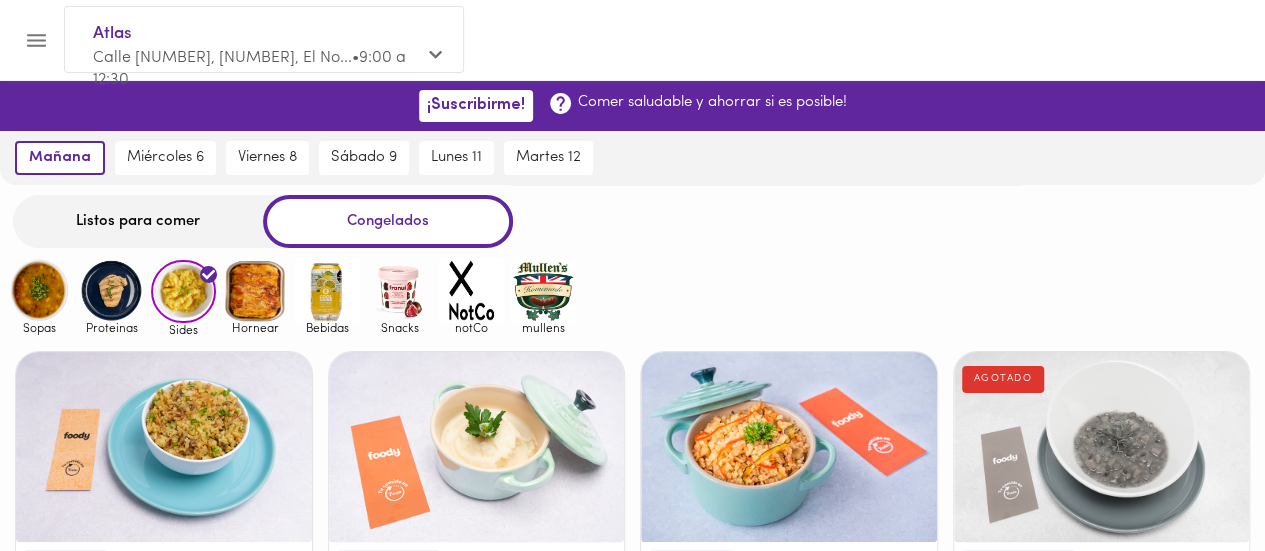 click at bounding box center (255, 290) 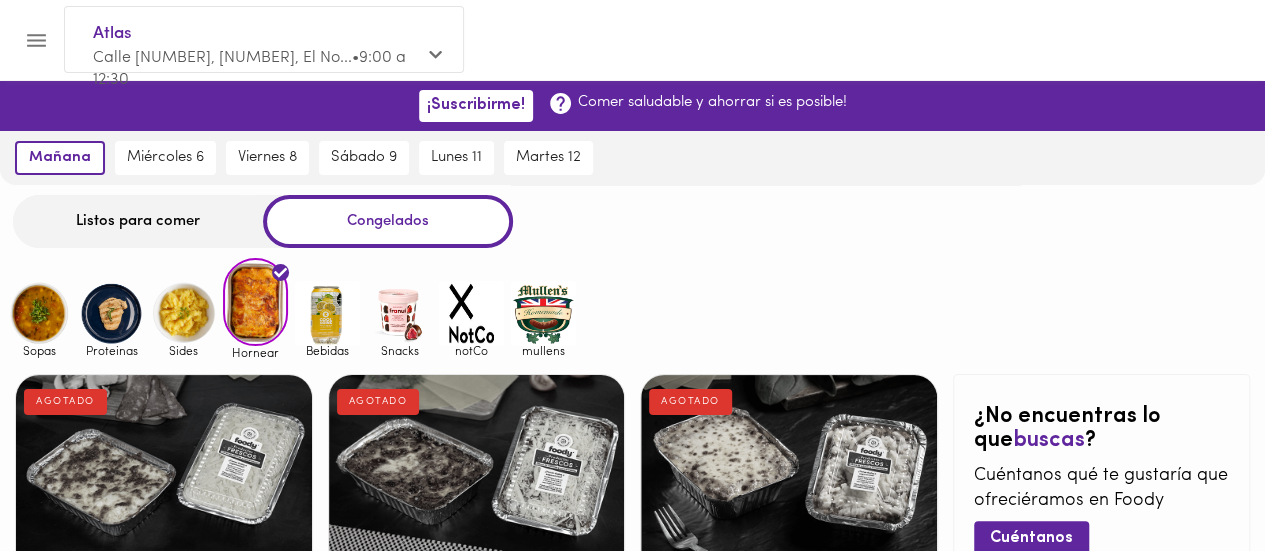 click at bounding box center (543, 313) 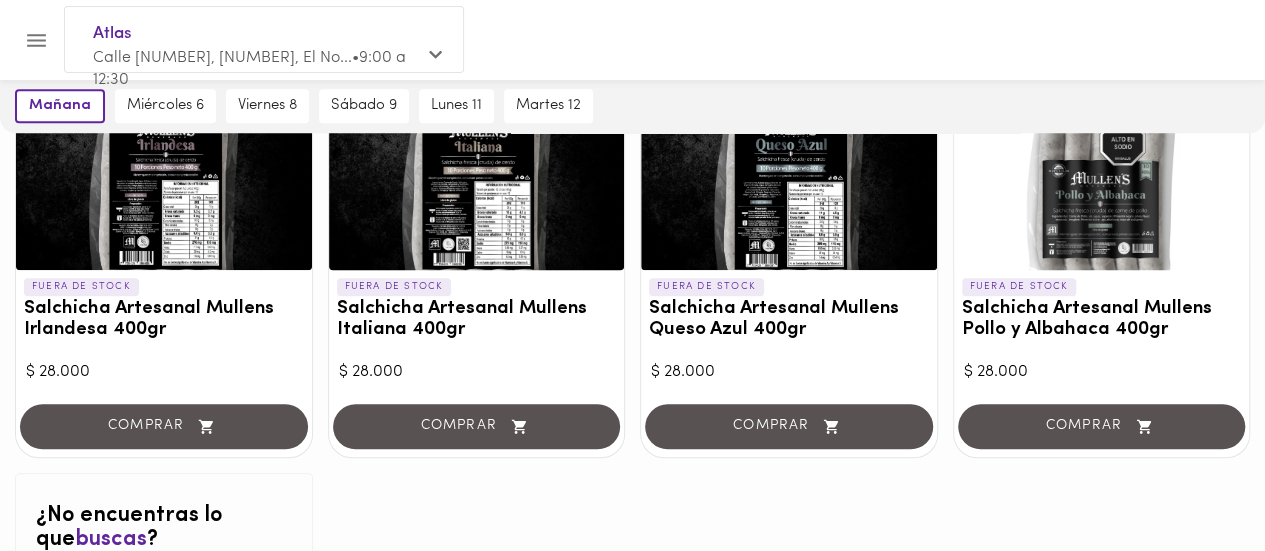 scroll, scrollTop: 0, scrollLeft: 0, axis: both 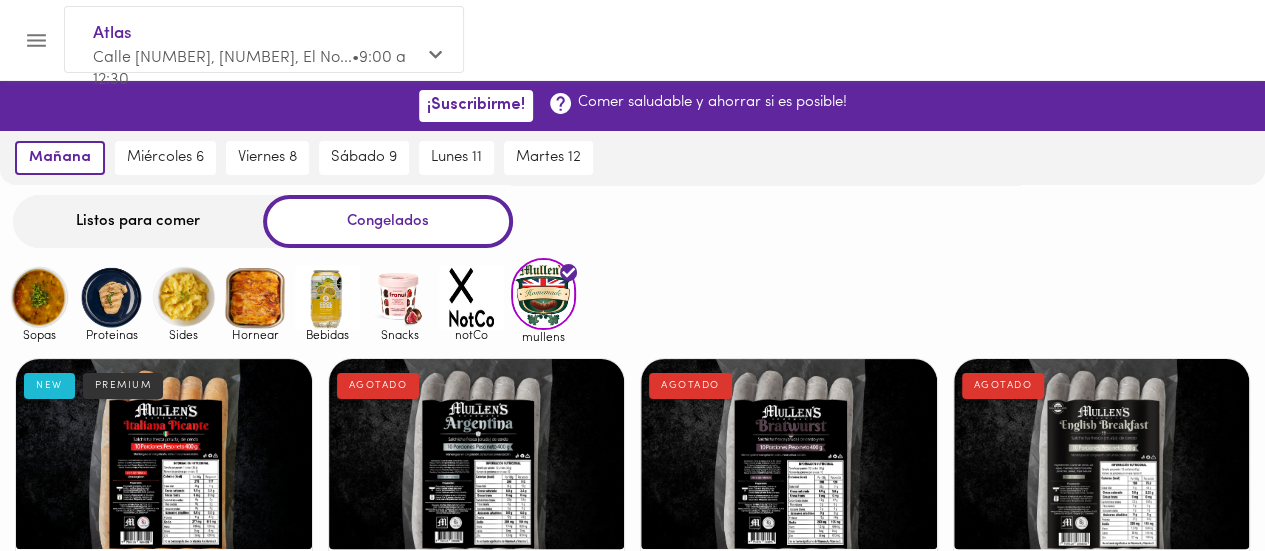 click at bounding box center (327, 297) 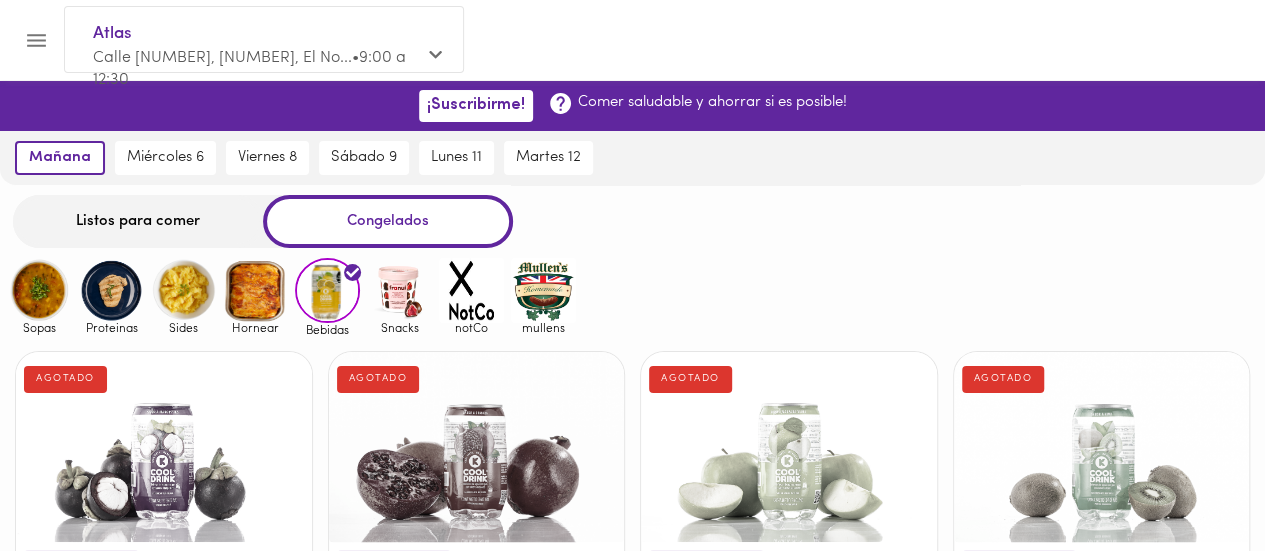 click at bounding box center (39, 290) 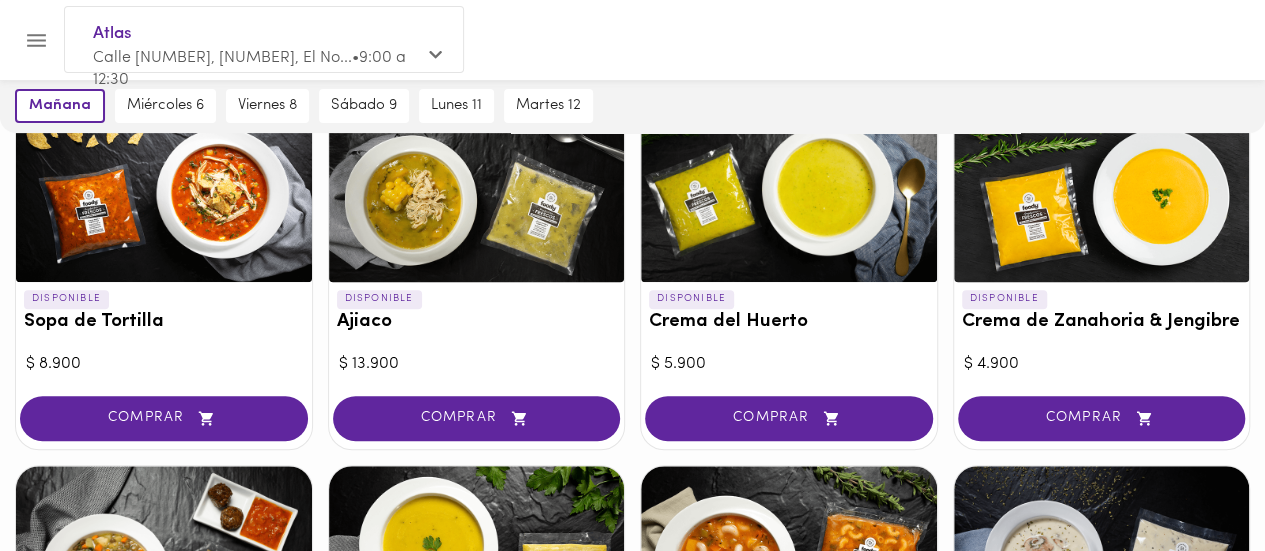 scroll, scrollTop: 265, scrollLeft: 0, axis: vertical 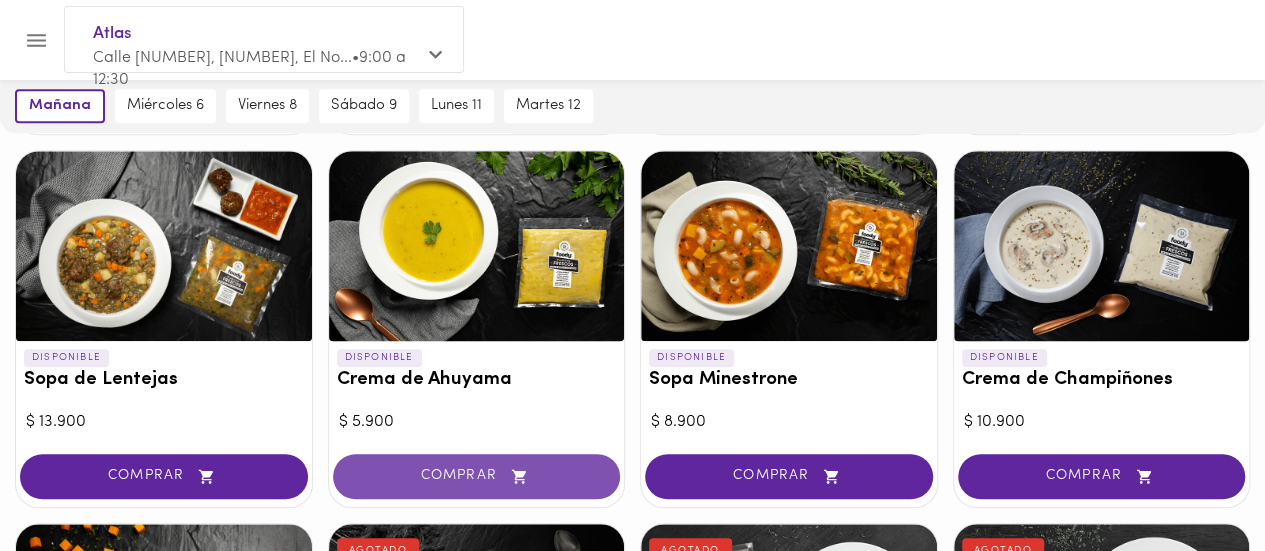 click on "COMPRAR" at bounding box center [477, 476] 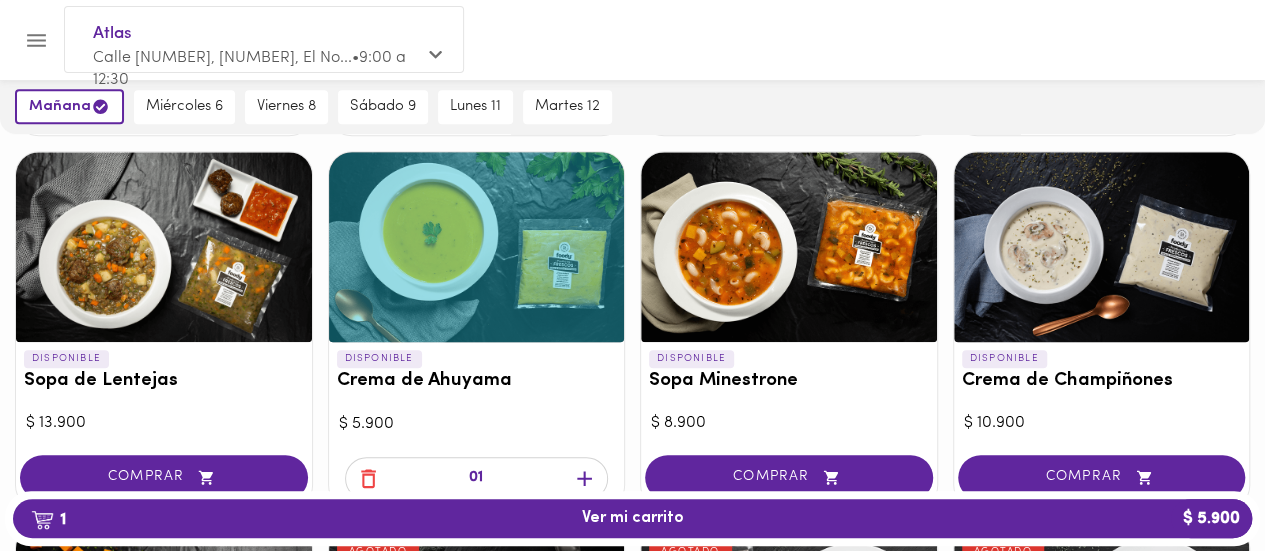 scroll, scrollTop: 576, scrollLeft: 0, axis: vertical 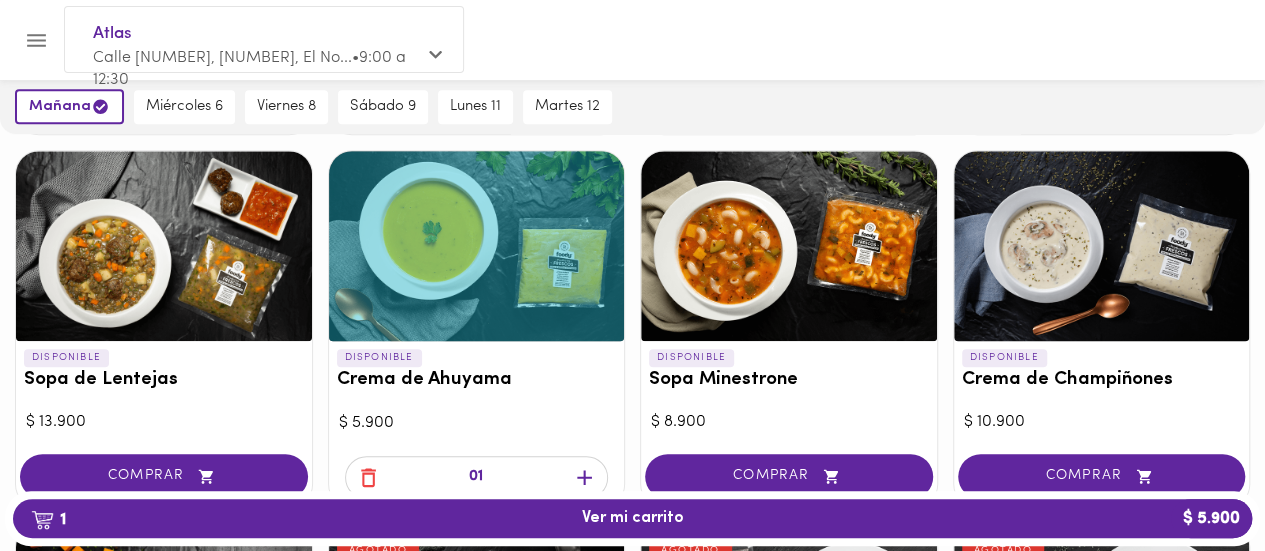 click 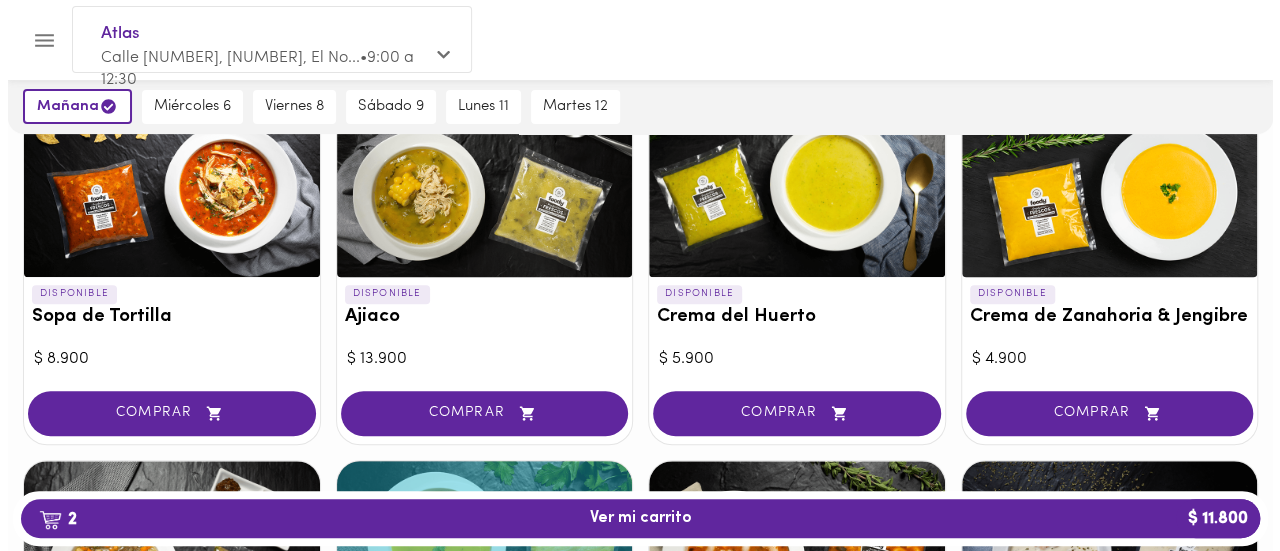scroll, scrollTop: 274, scrollLeft: 0, axis: vertical 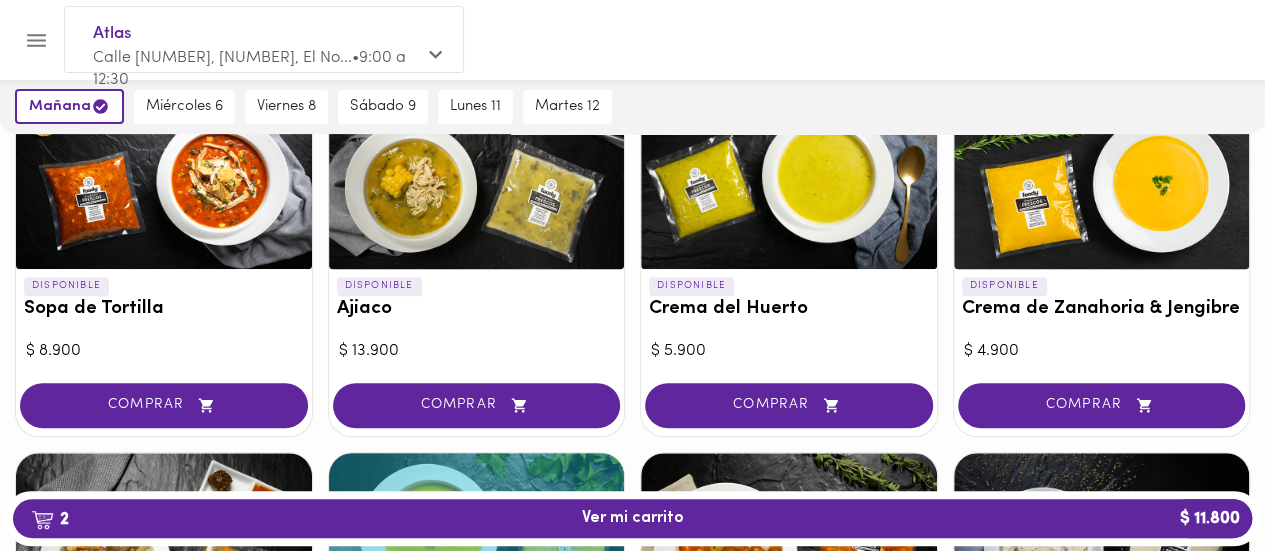 click at bounding box center [1102, 174] 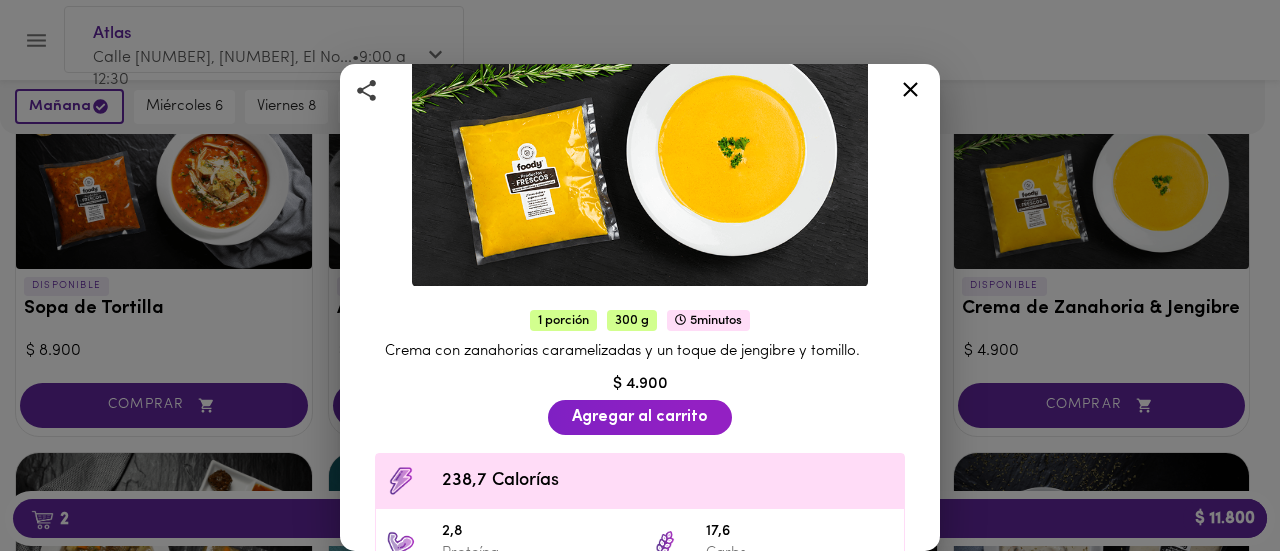 scroll, scrollTop: 182, scrollLeft: 0, axis: vertical 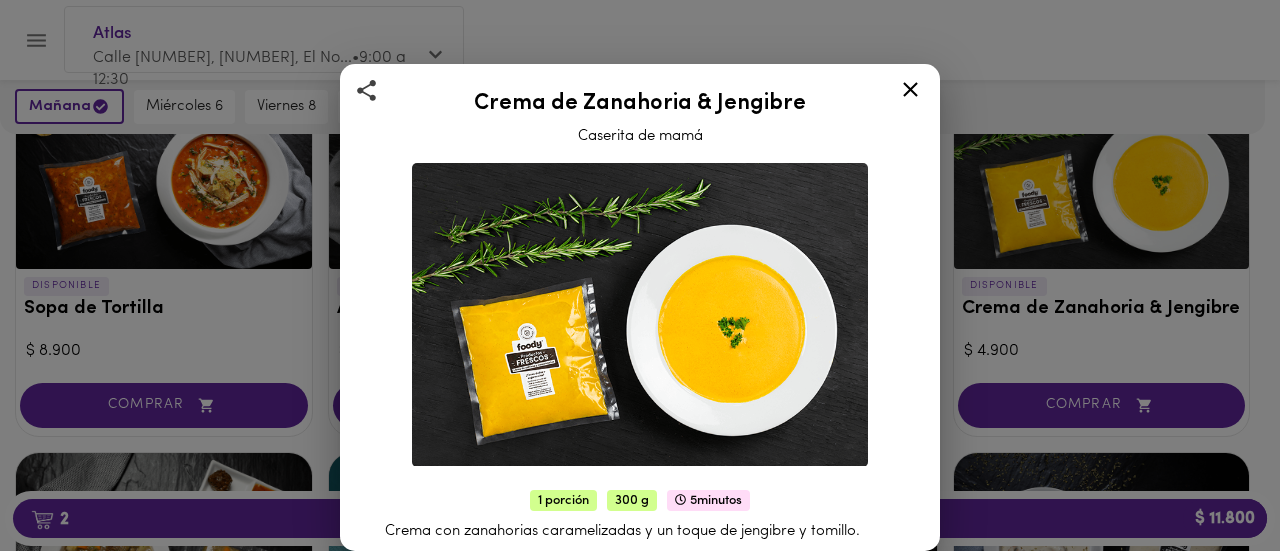 click 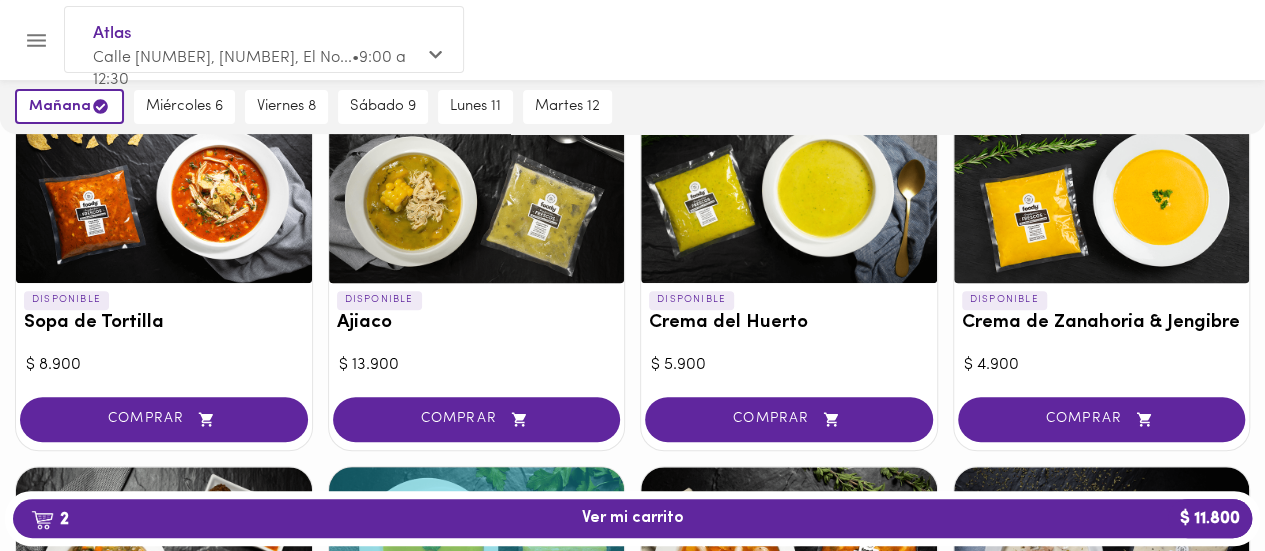 scroll, scrollTop: 253, scrollLeft: 0, axis: vertical 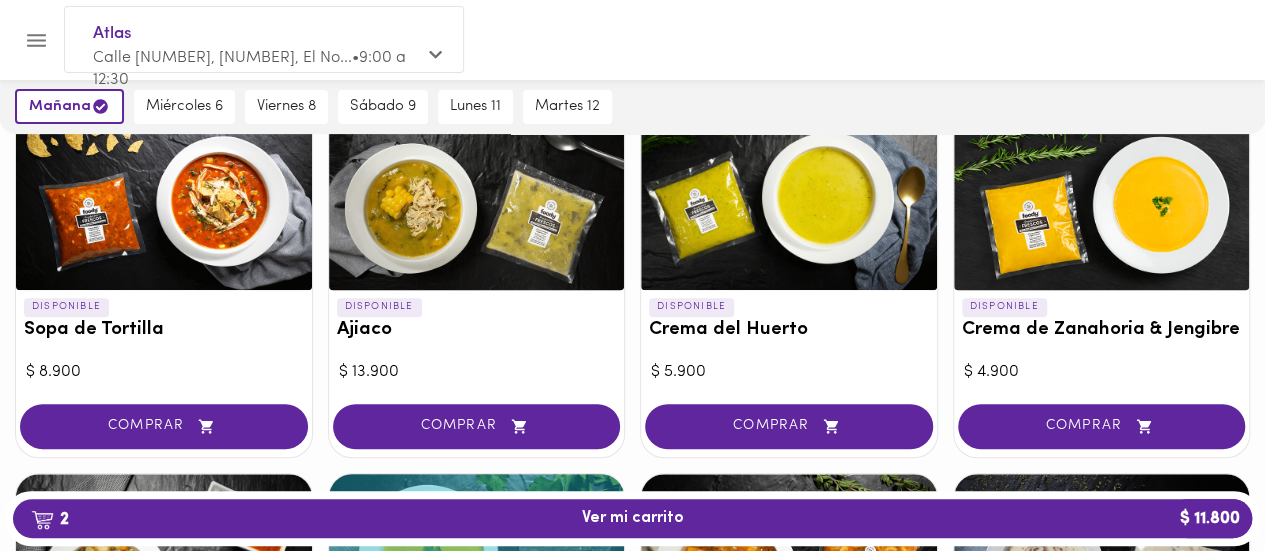 click at bounding box center [1102, 195] 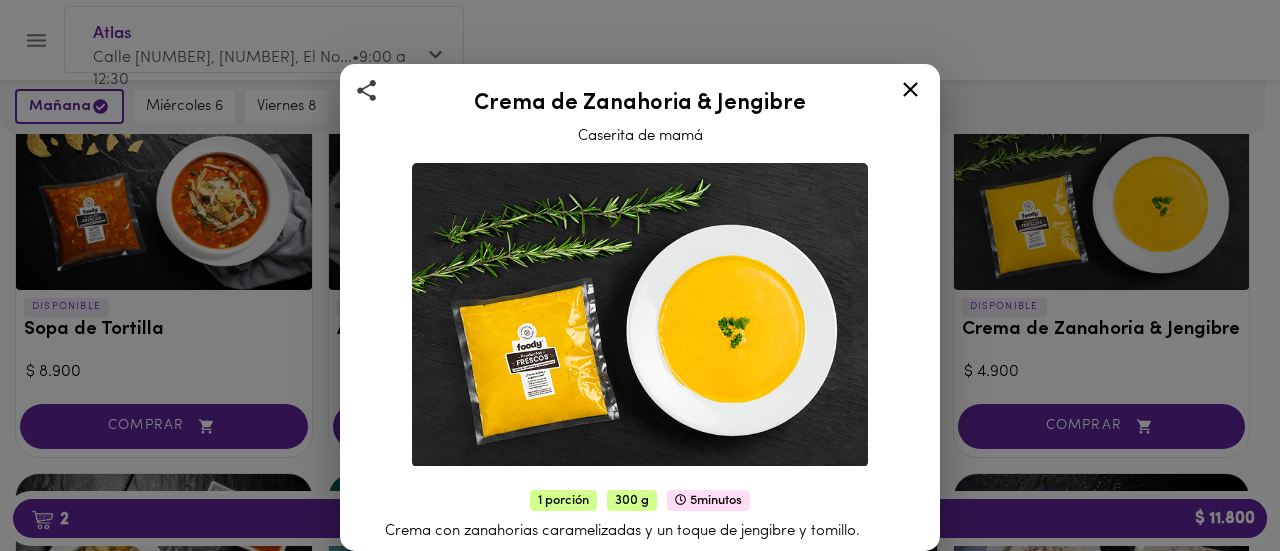 click 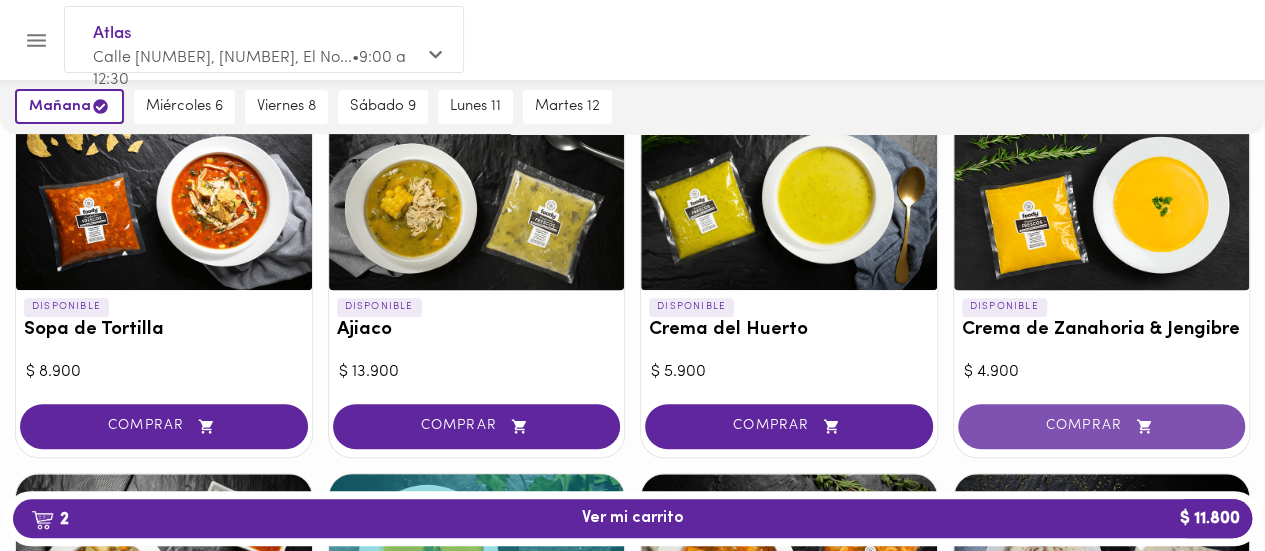click on "COMPRAR" at bounding box center (1102, 426) 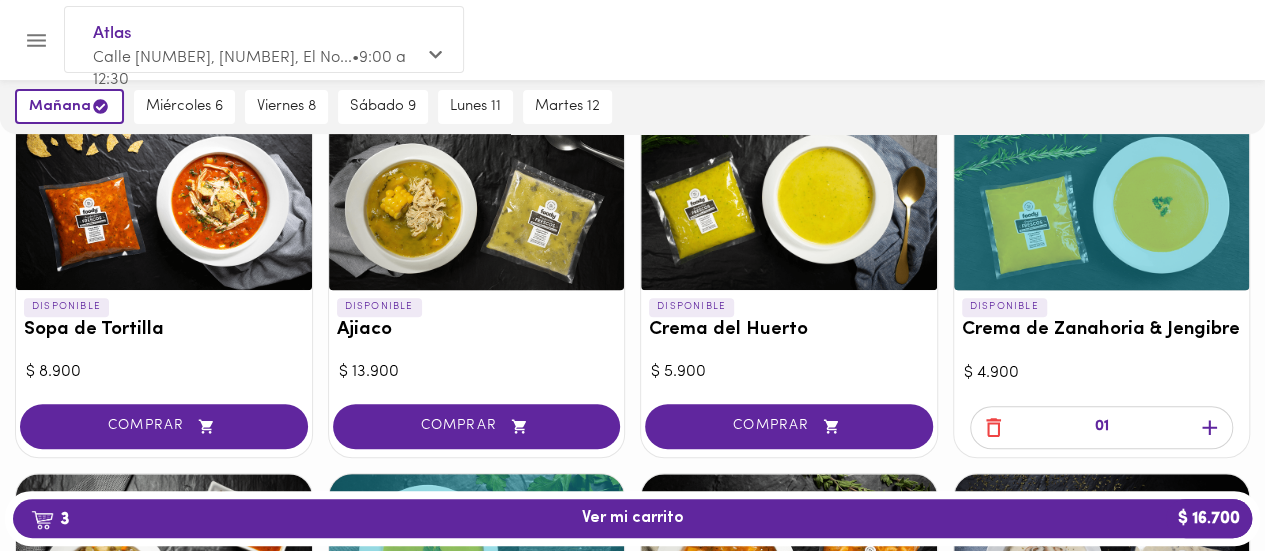 click 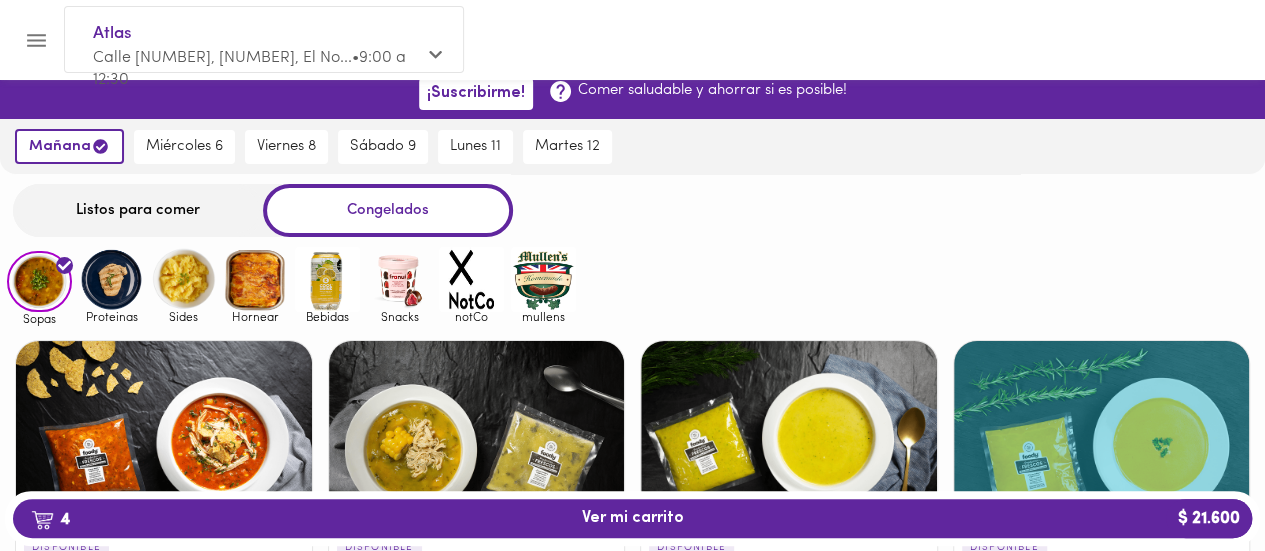 scroll, scrollTop: 2, scrollLeft: 0, axis: vertical 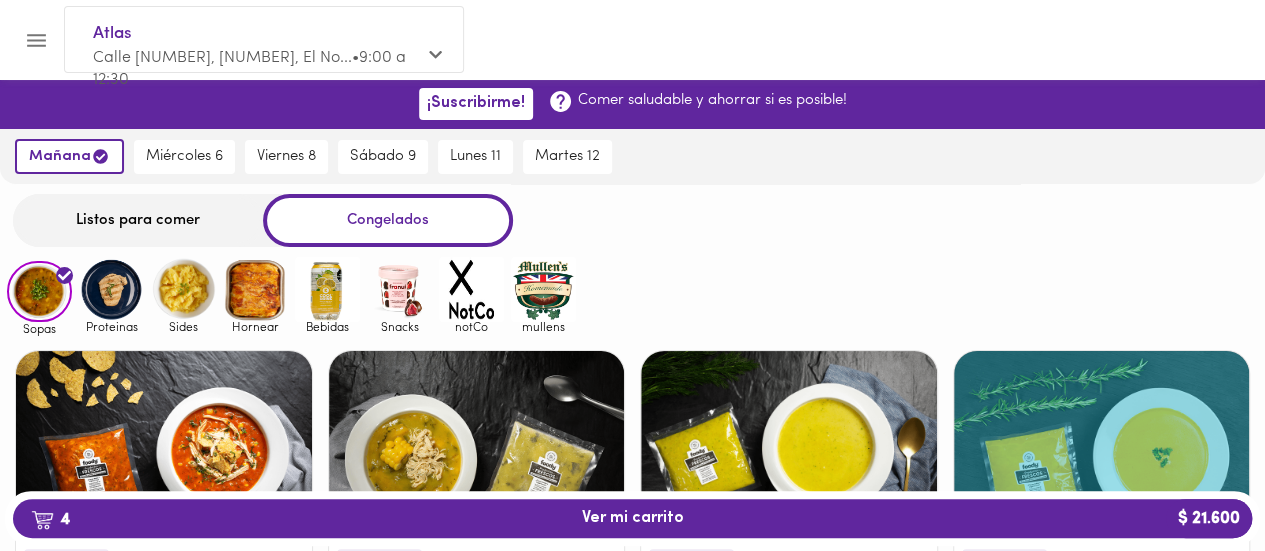 click at bounding box center (111, 289) 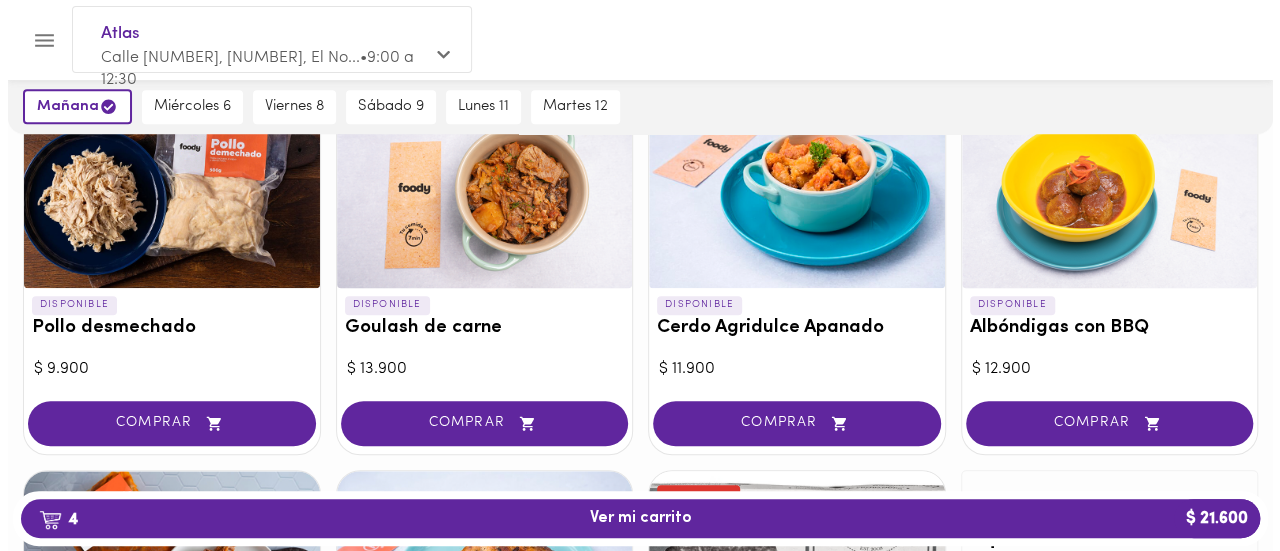 scroll, scrollTop: 666, scrollLeft: 0, axis: vertical 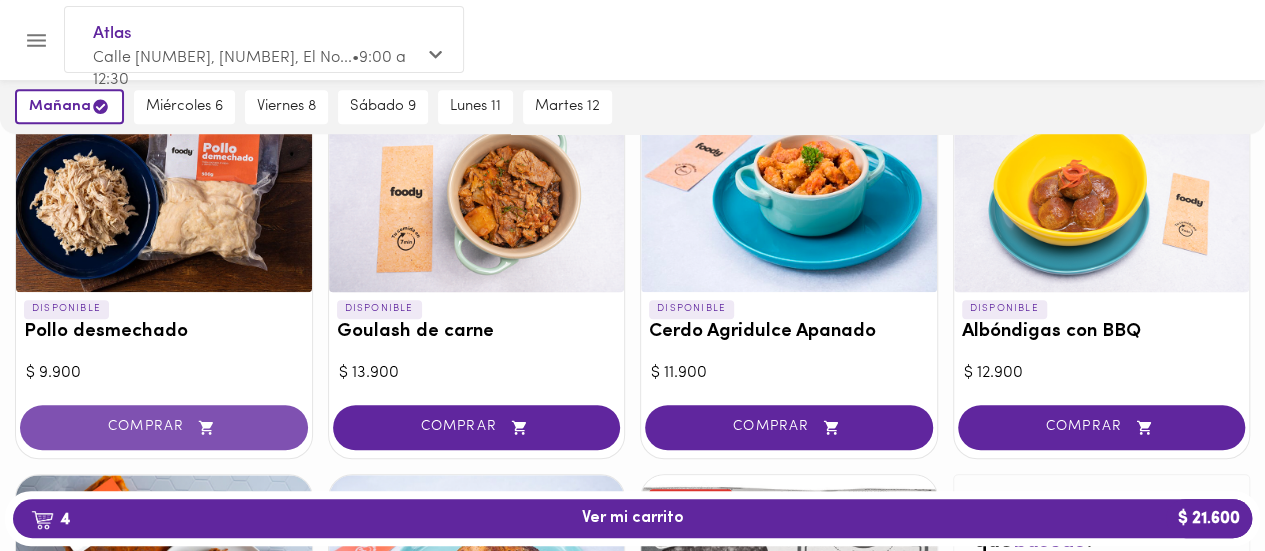 click on "COMPRAR" at bounding box center [164, 427] 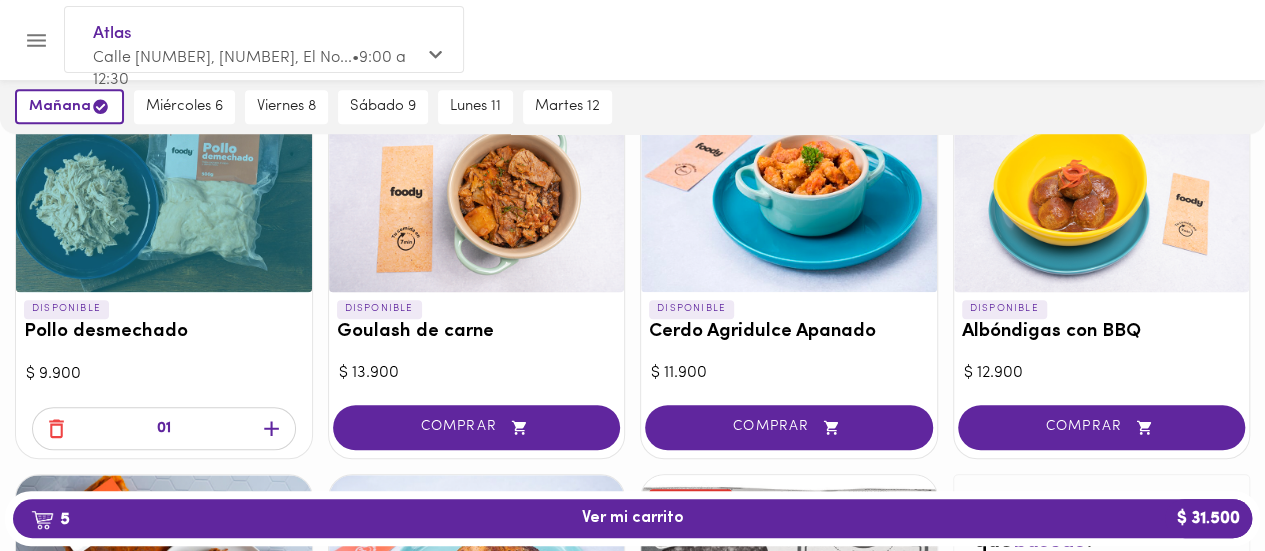 click 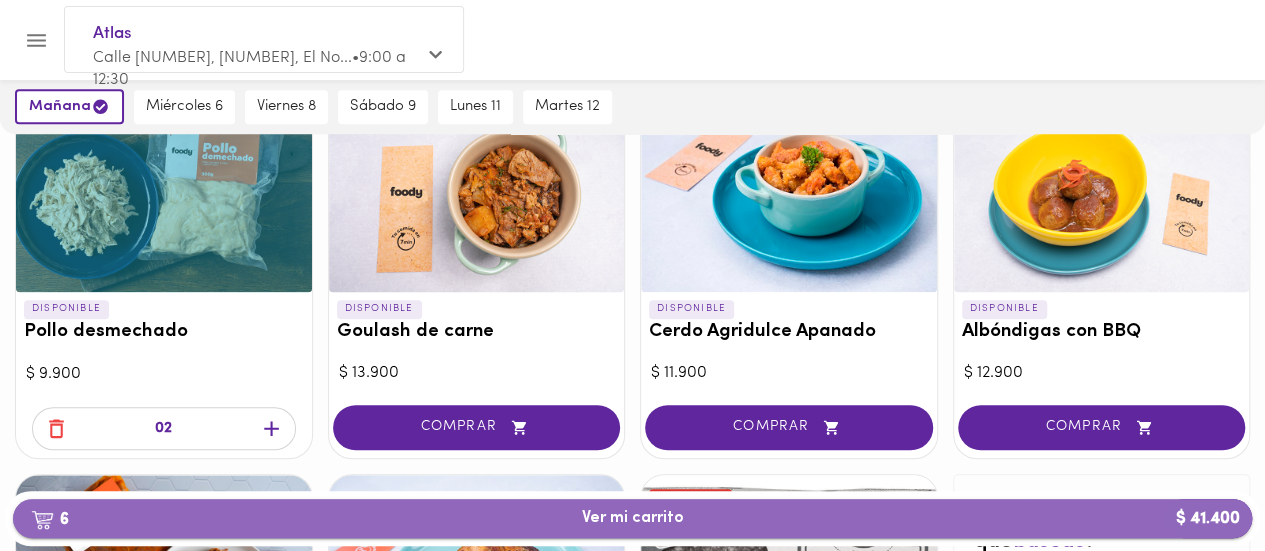 click on "6 Ver mi carrito $ 41.400" at bounding box center (633, 518) 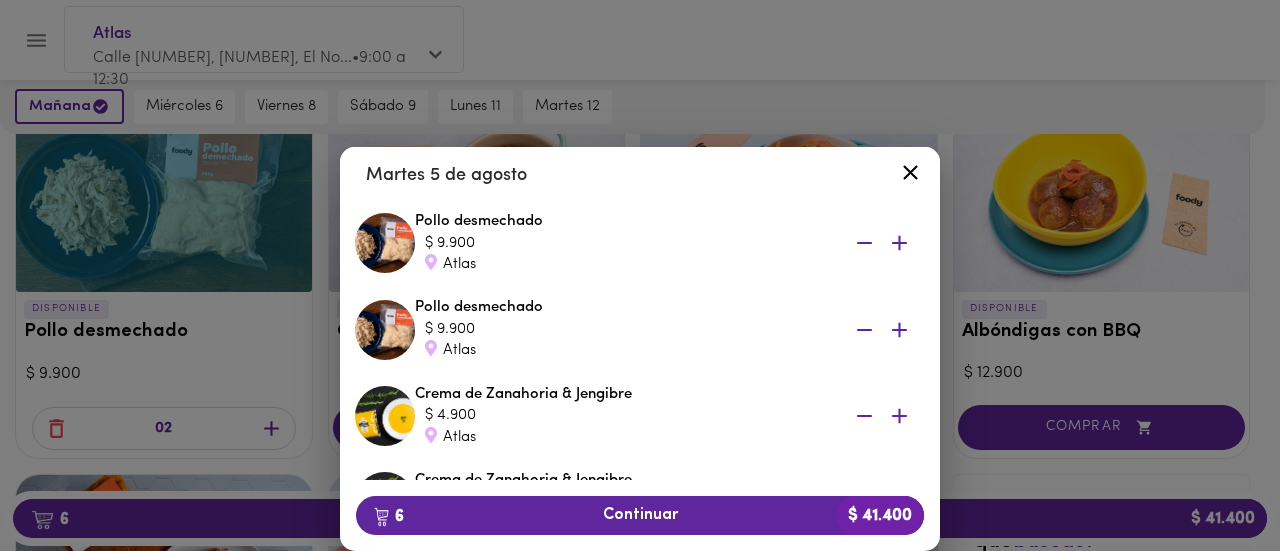 scroll, scrollTop: 60, scrollLeft: 0, axis: vertical 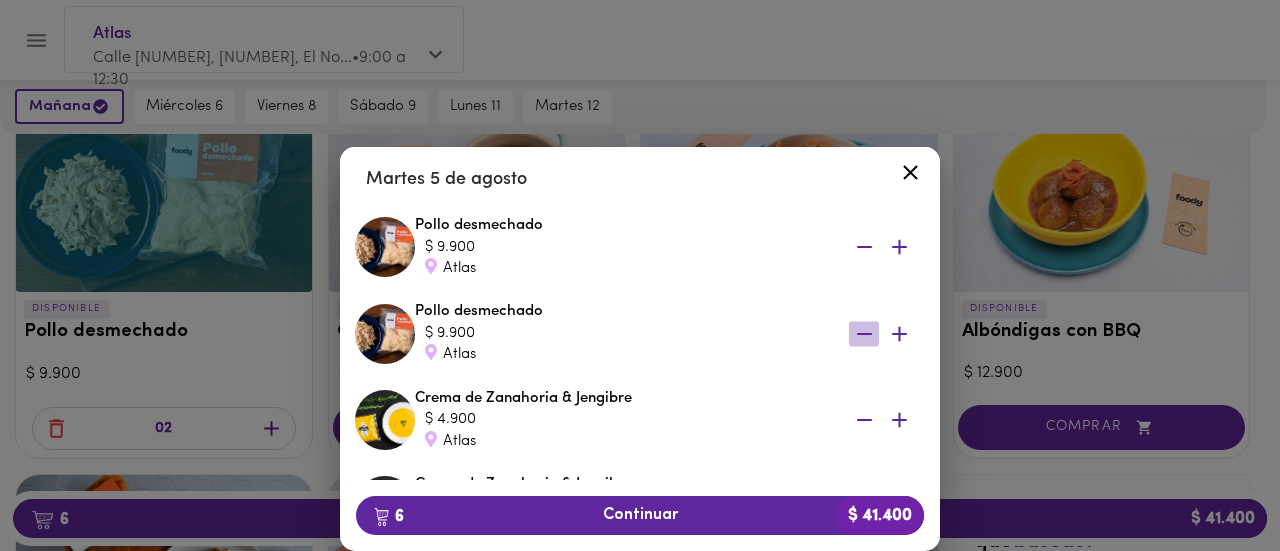 click 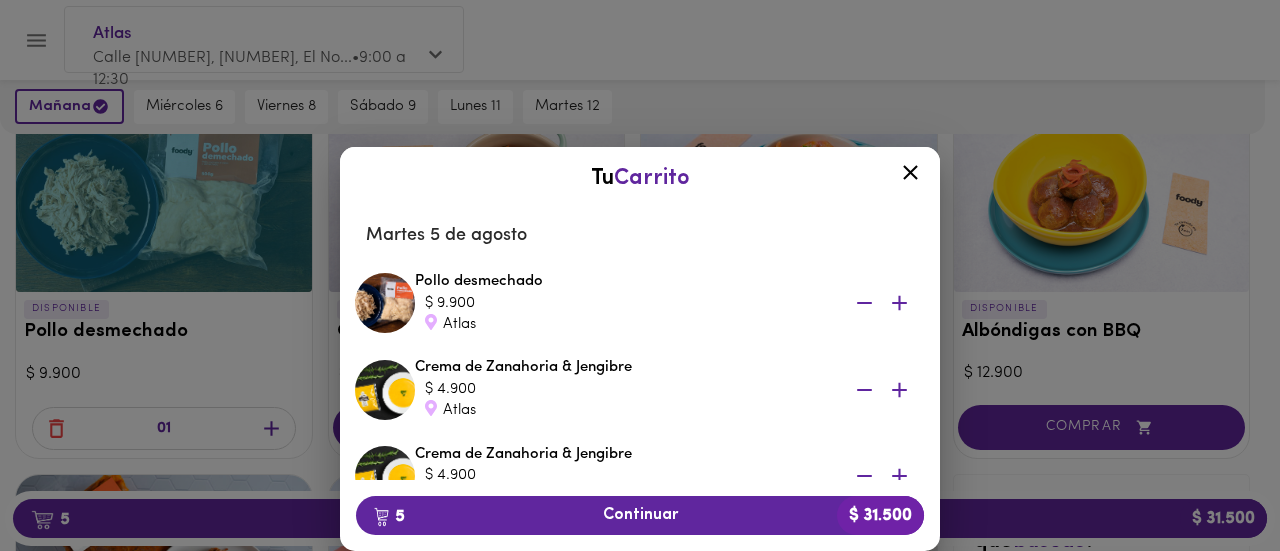 scroll, scrollTop: 0, scrollLeft: 0, axis: both 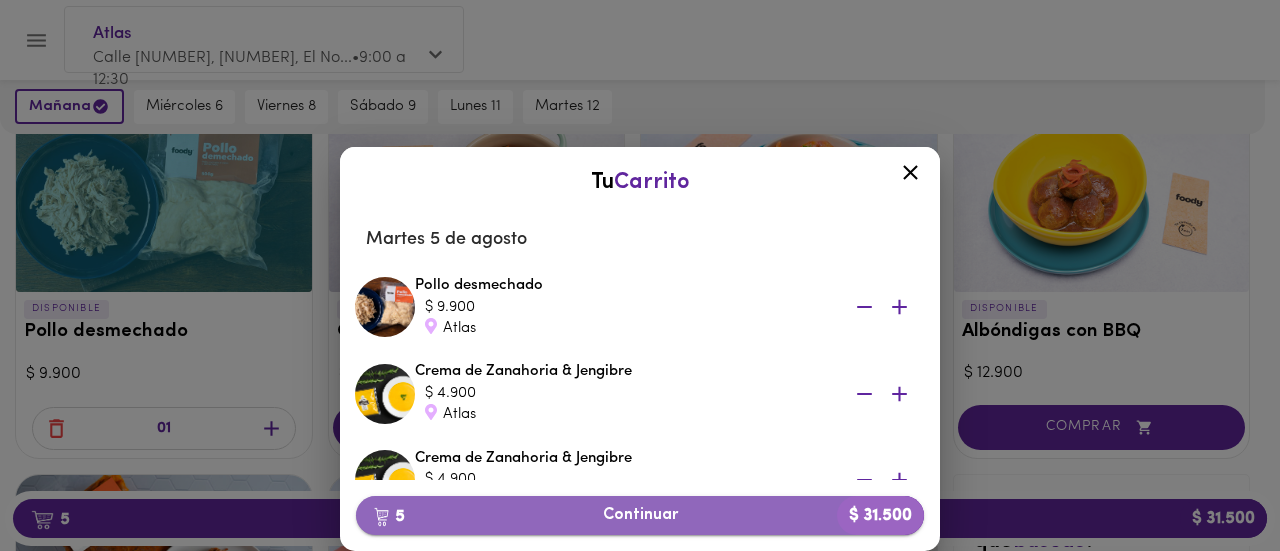 click on "5 Continuar $ 31.500" at bounding box center (640, 515) 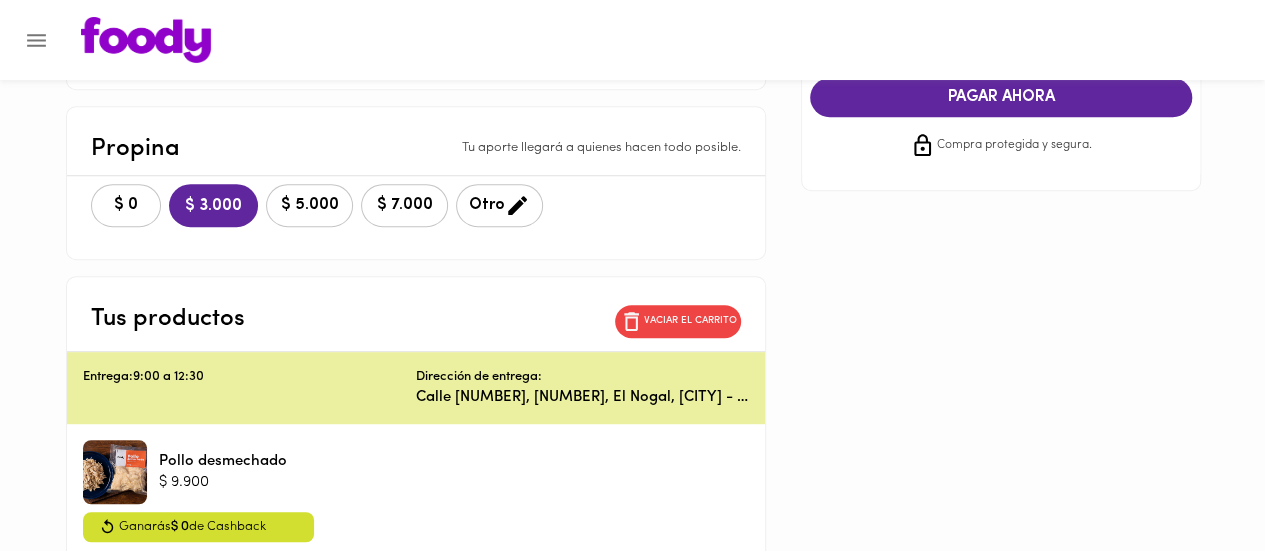scroll, scrollTop: 357, scrollLeft: 0, axis: vertical 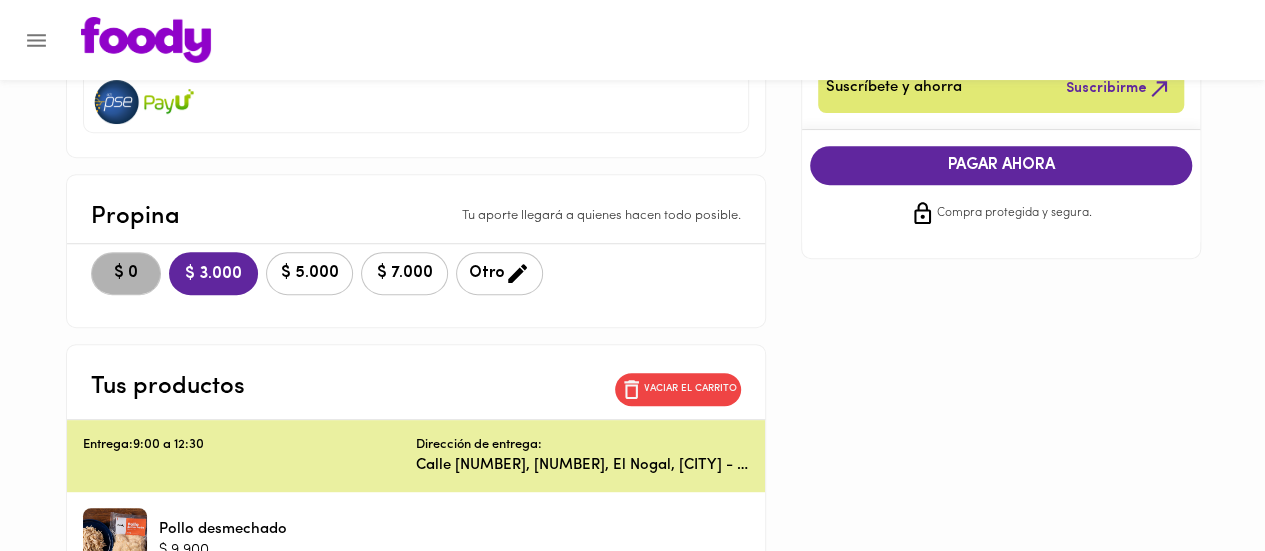 click on "$ 0" at bounding box center (126, 273) 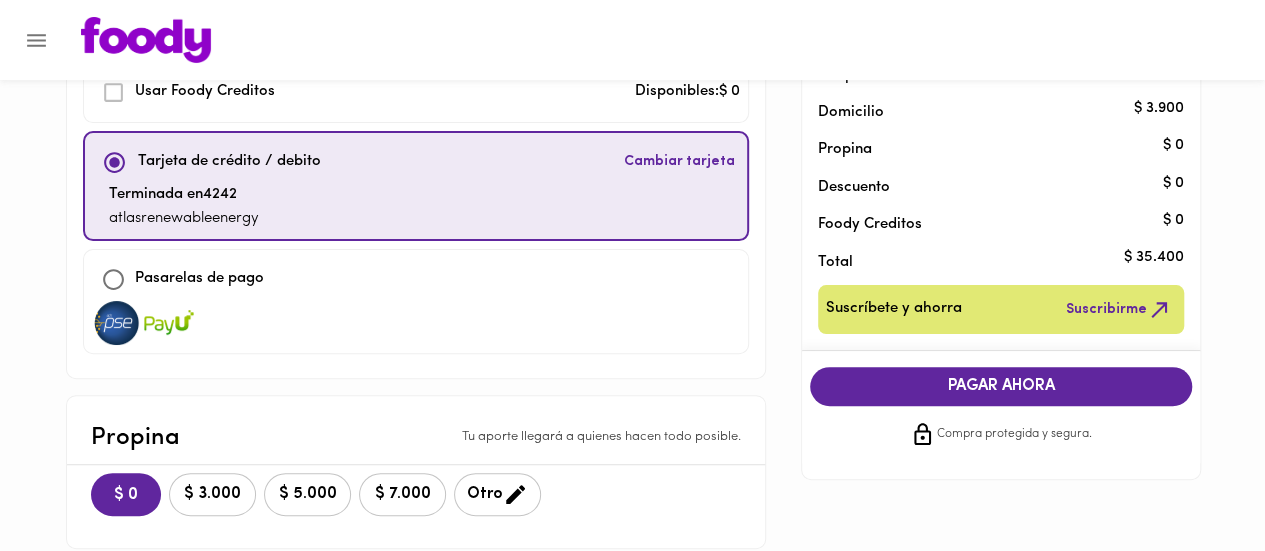 scroll, scrollTop: 104, scrollLeft: 0, axis: vertical 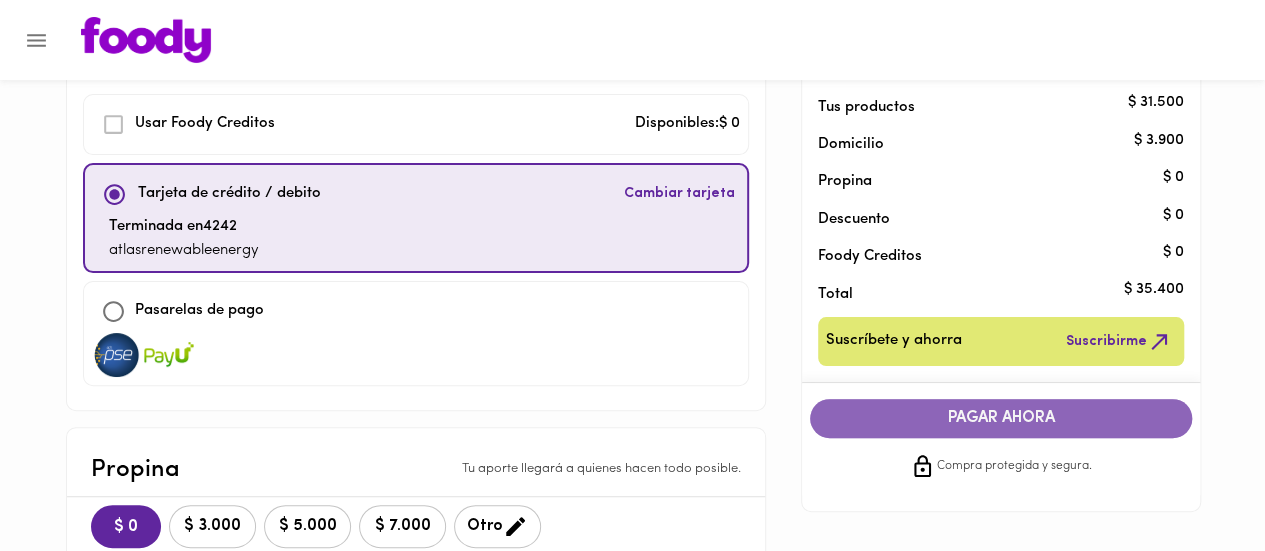 click on "PAGAR AHORA" at bounding box center (1001, 418) 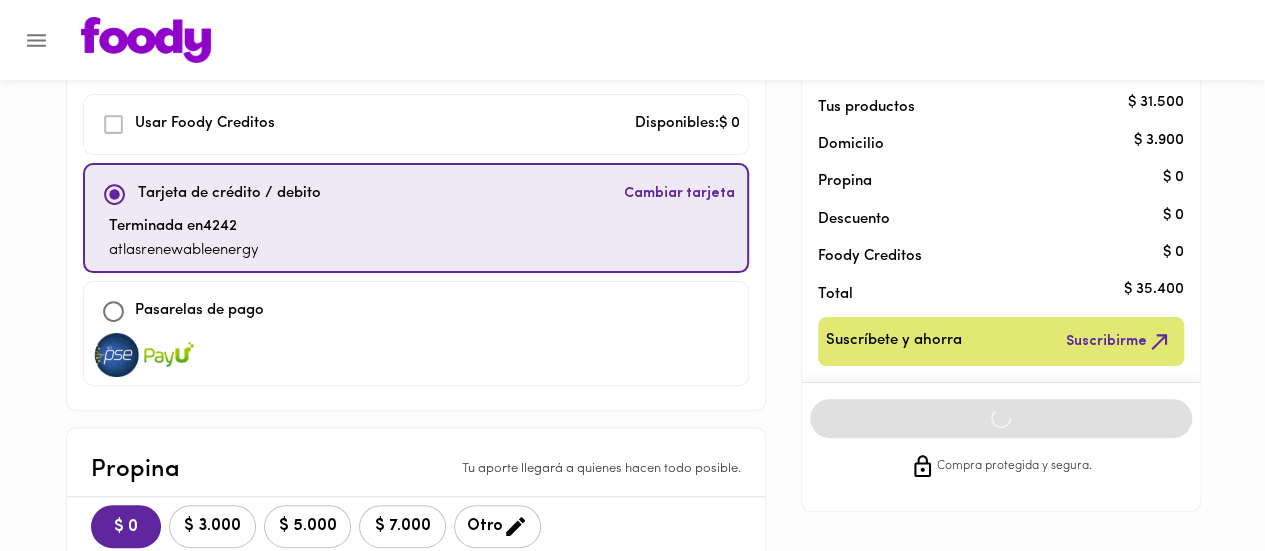 scroll, scrollTop: 0, scrollLeft: 0, axis: both 